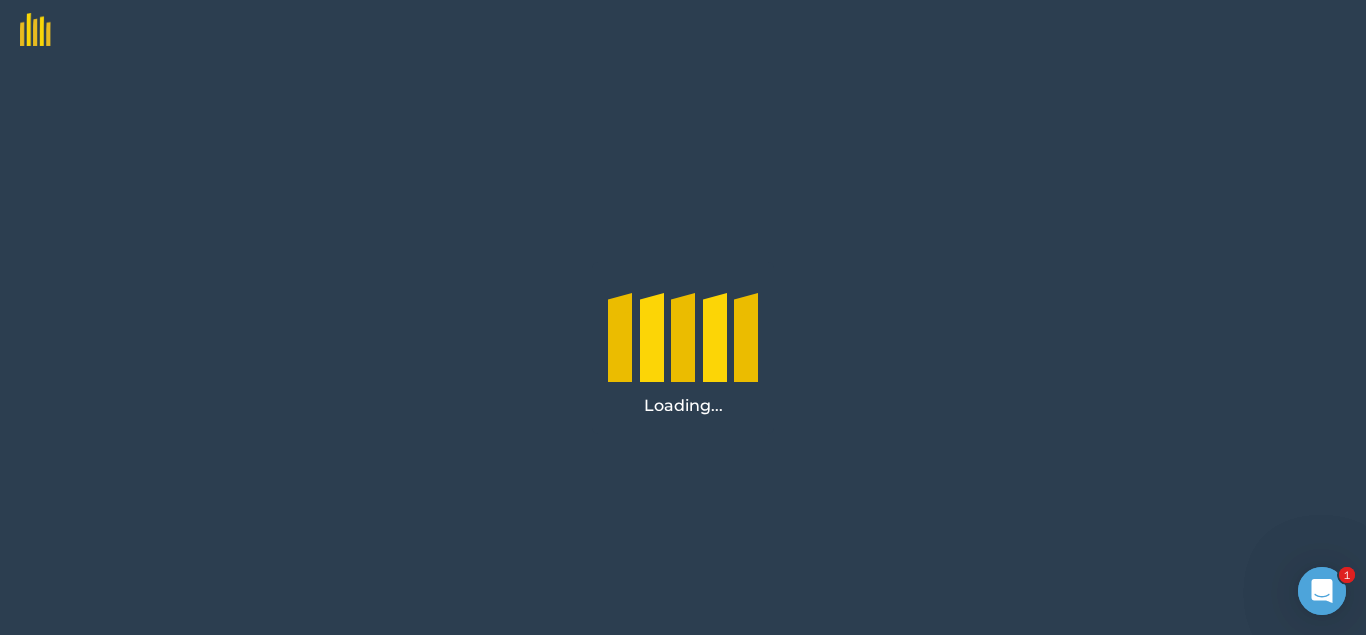 scroll, scrollTop: 0, scrollLeft: 0, axis: both 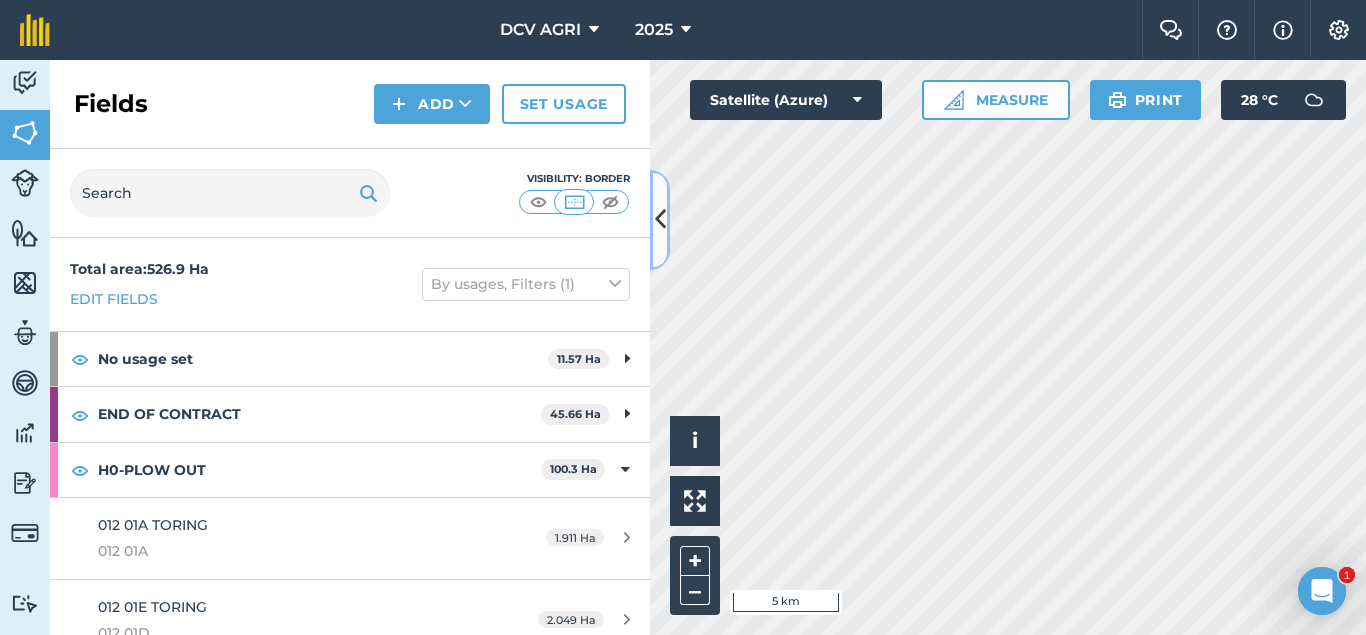 click at bounding box center (660, 219) 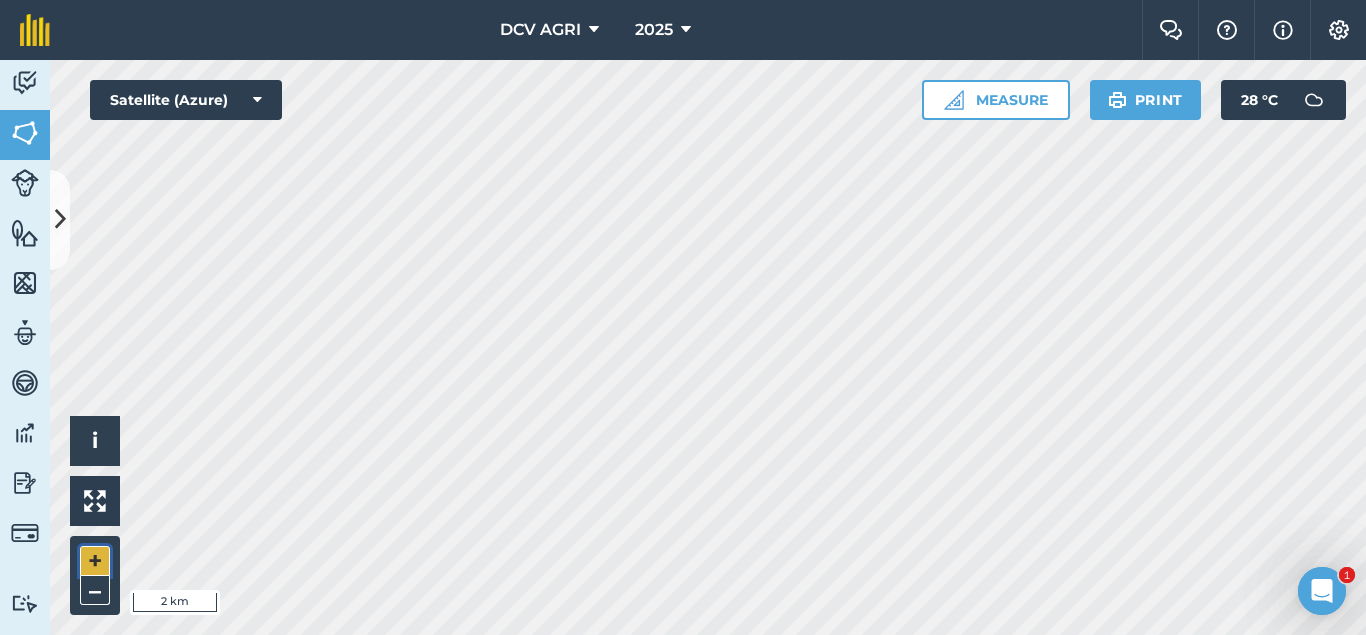 click on "+" at bounding box center (95, 561) 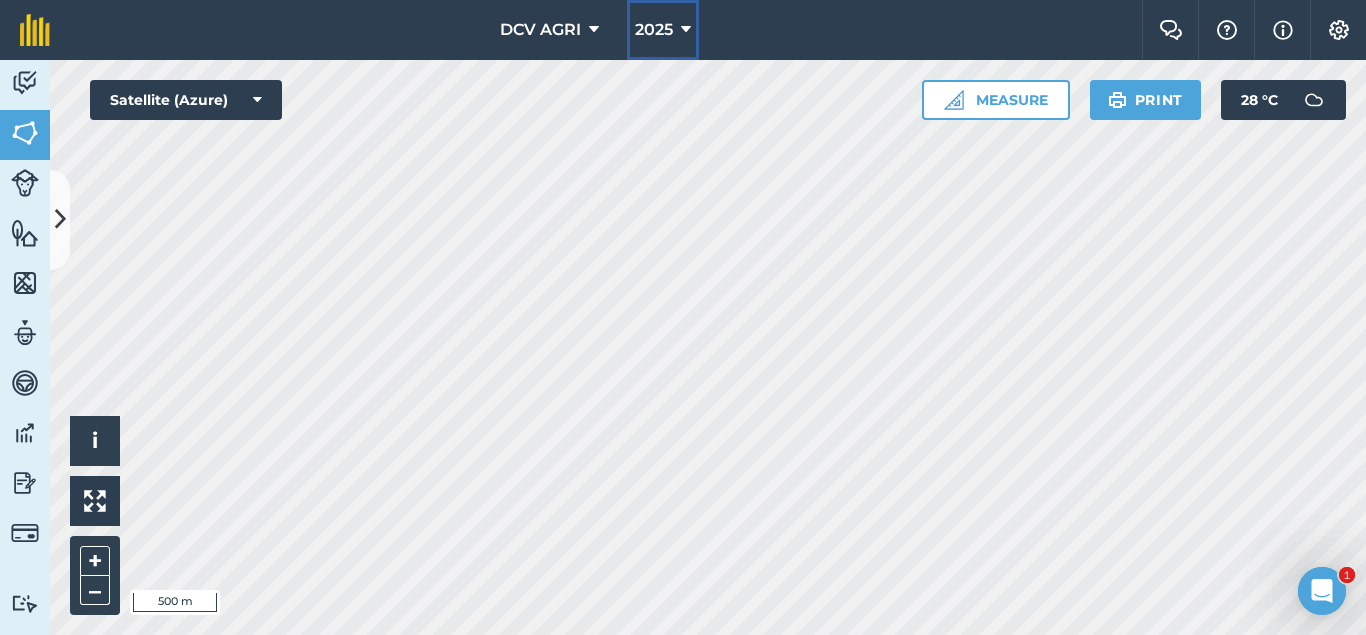 click on "2025" at bounding box center [663, 30] 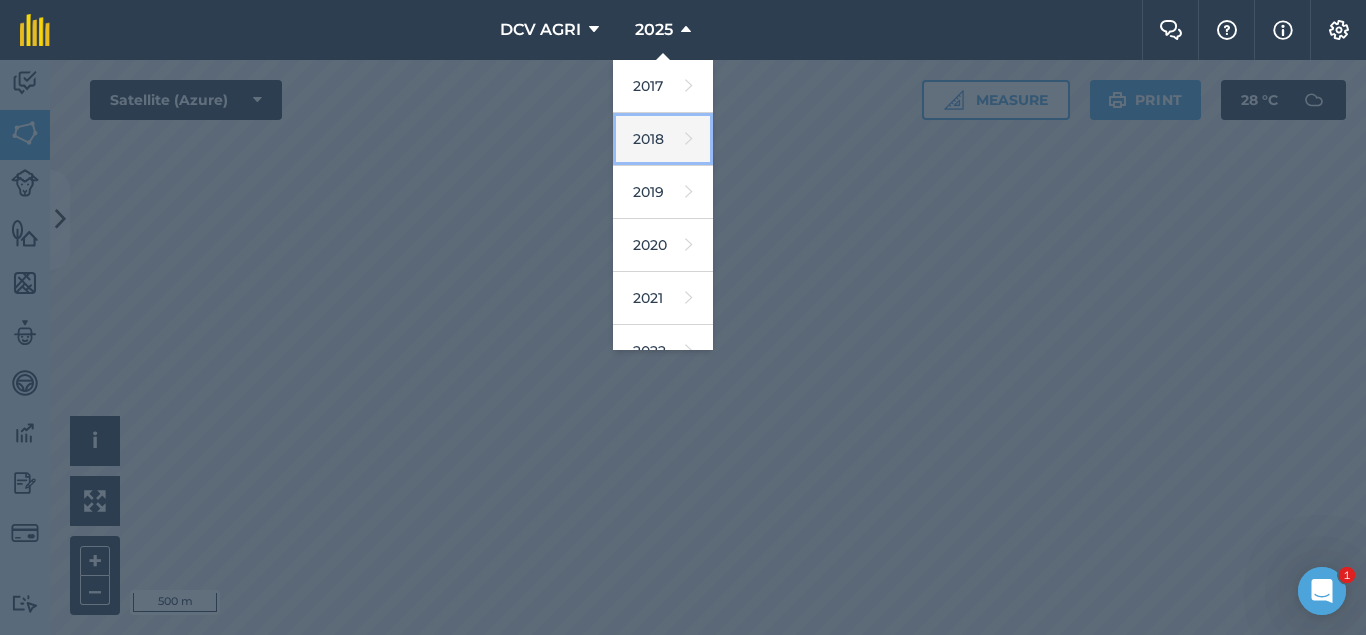 click on "2018" at bounding box center (663, 139) 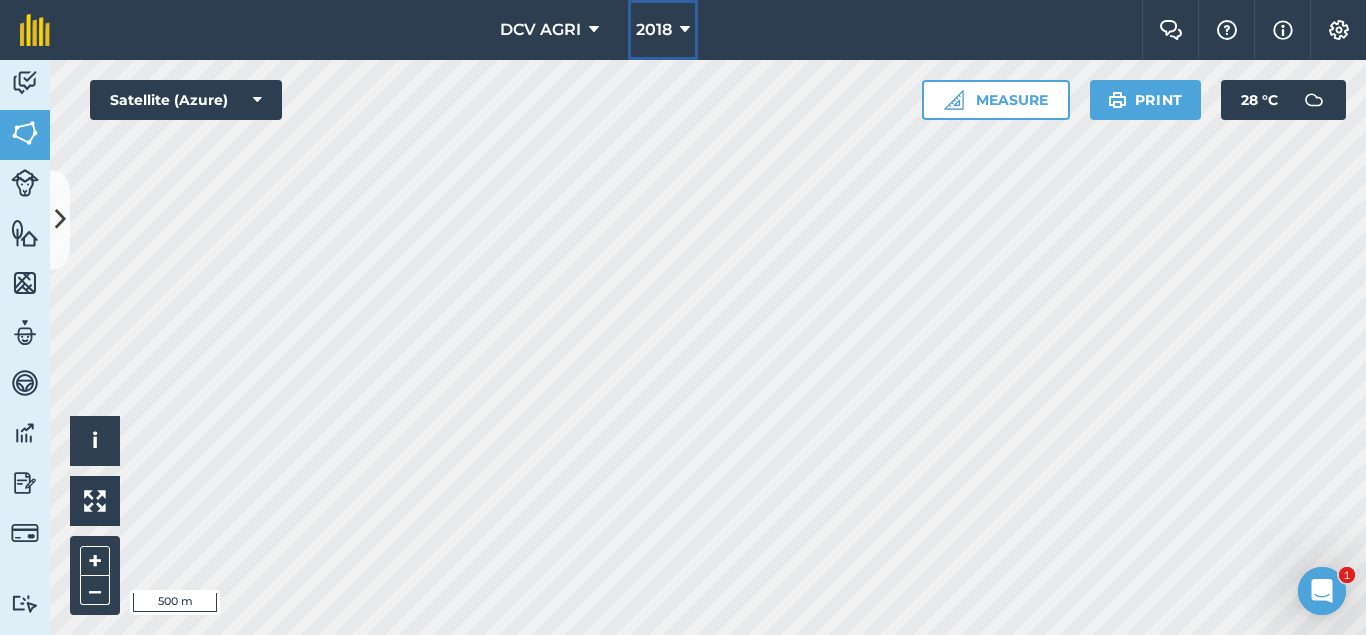 click on "2018" at bounding box center [654, 30] 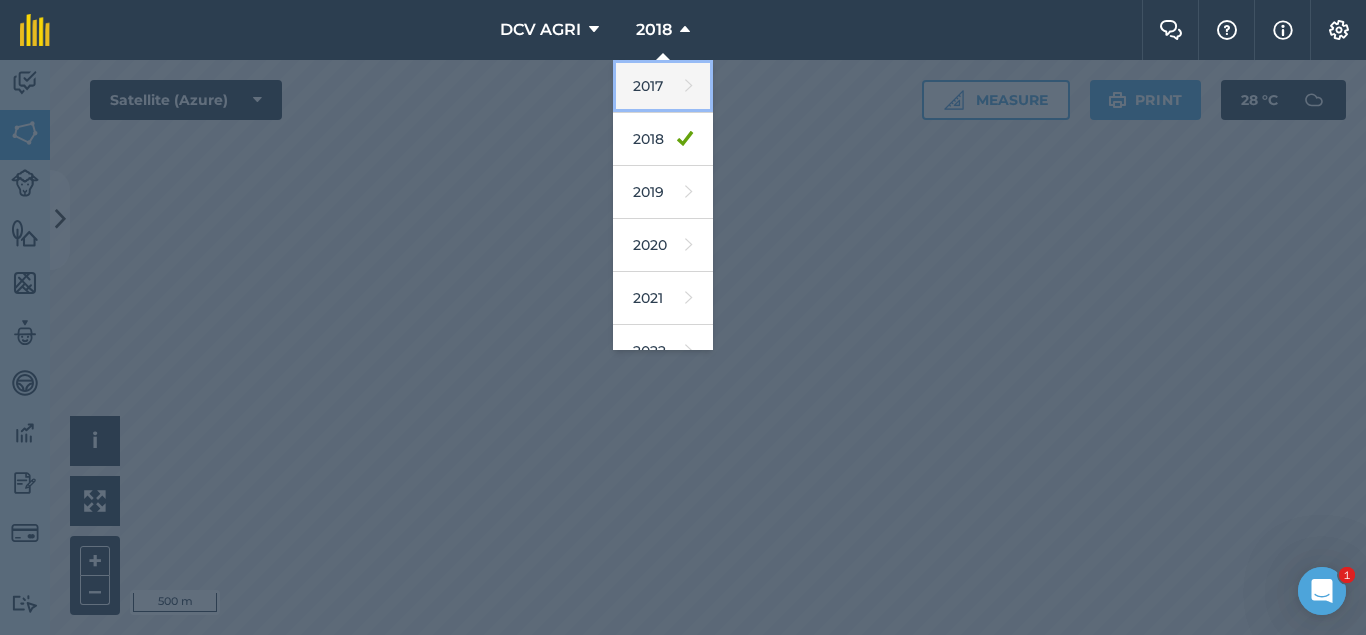 click on "2017" at bounding box center (663, 86) 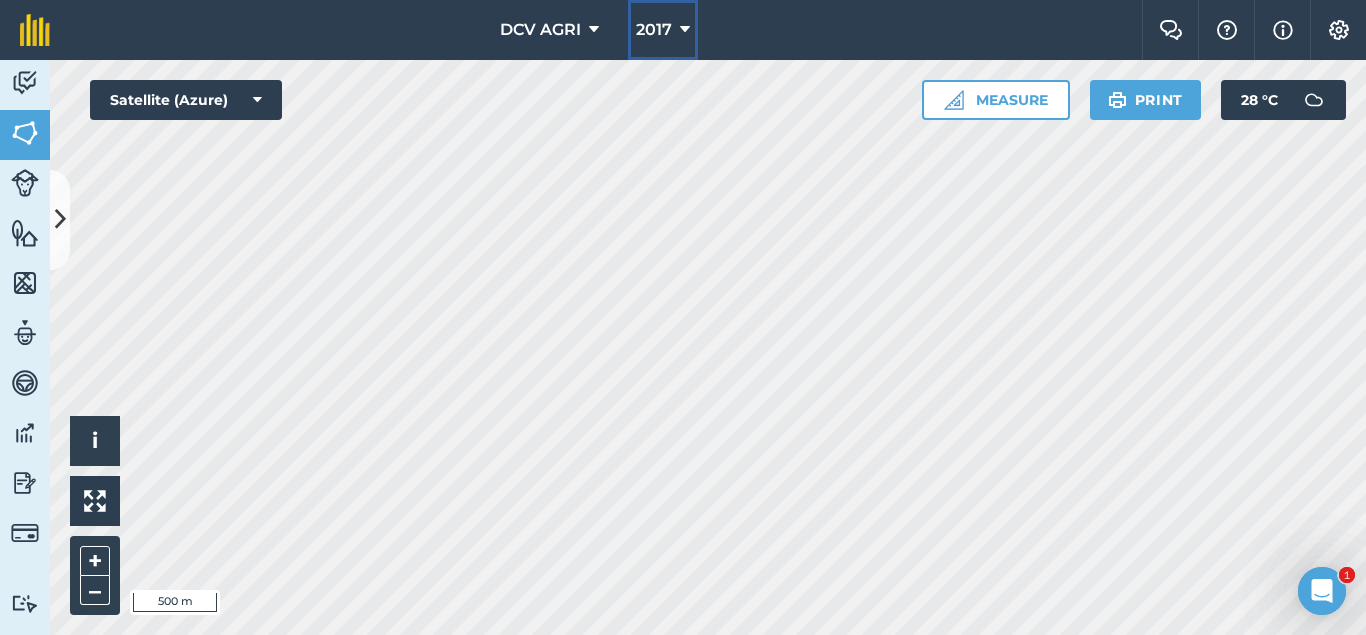 click on "2017" at bounding box center [663, 30] 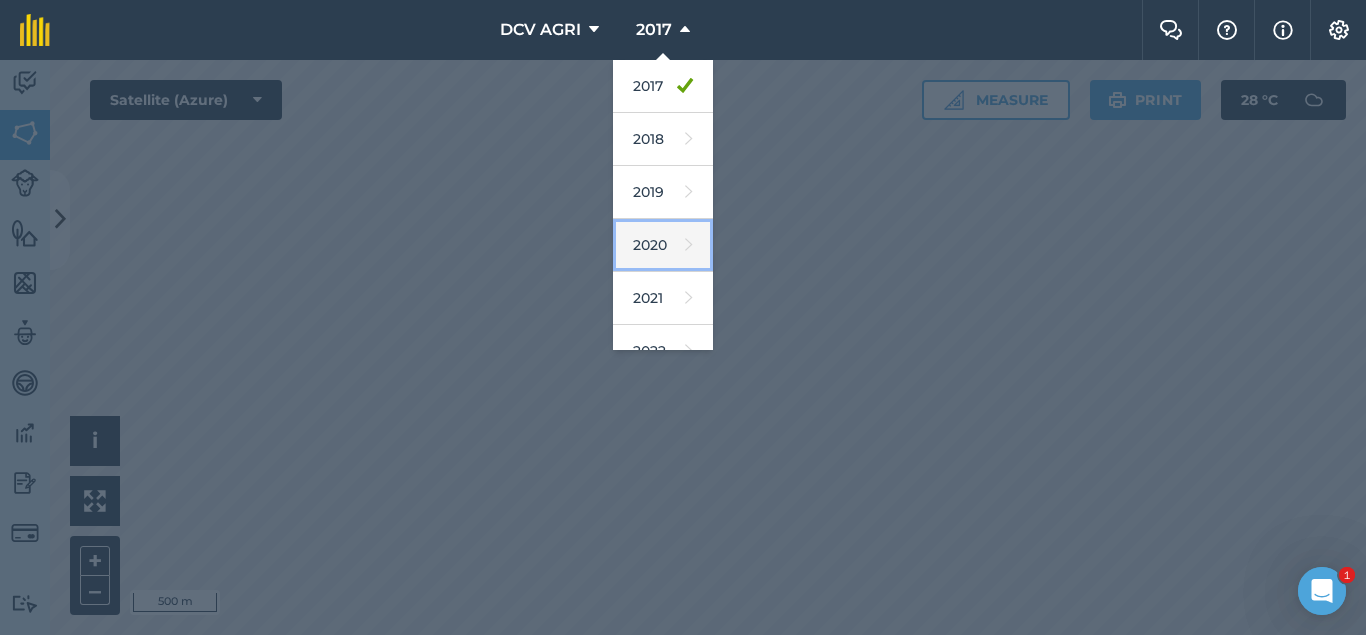 click on "2020" at bounding box center [663, 245] 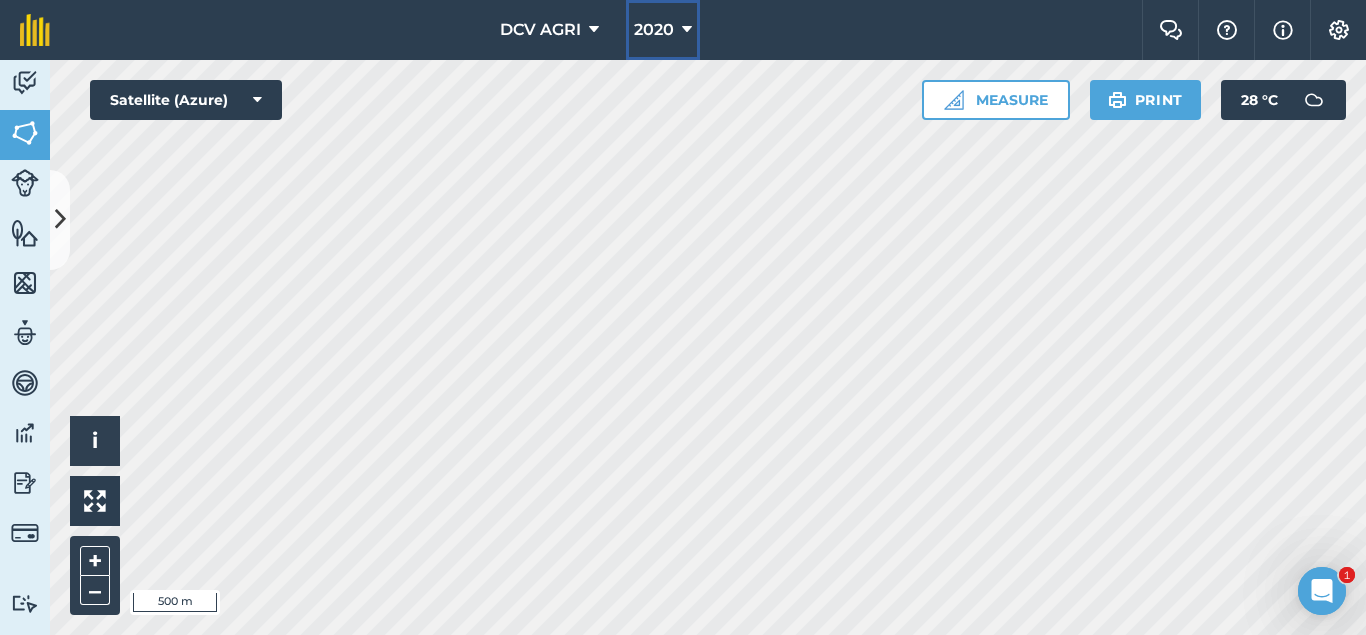 click at bounding box center [687, 30] 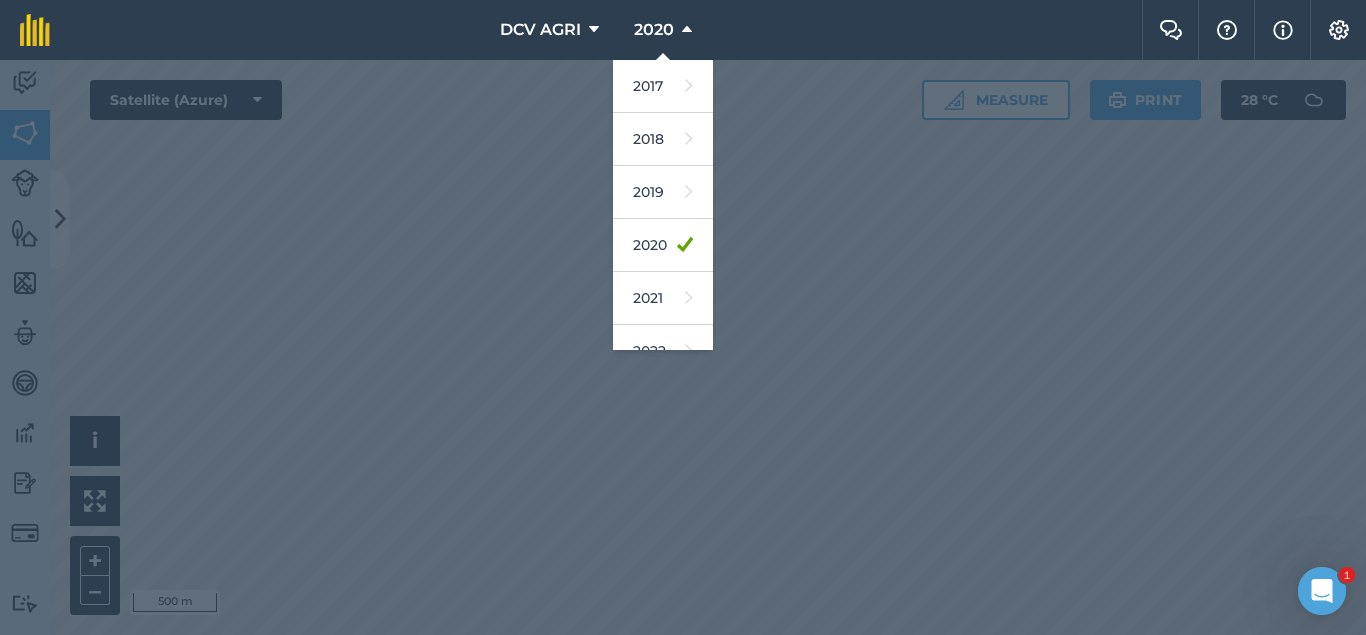 click at bounding box center (683, 347) 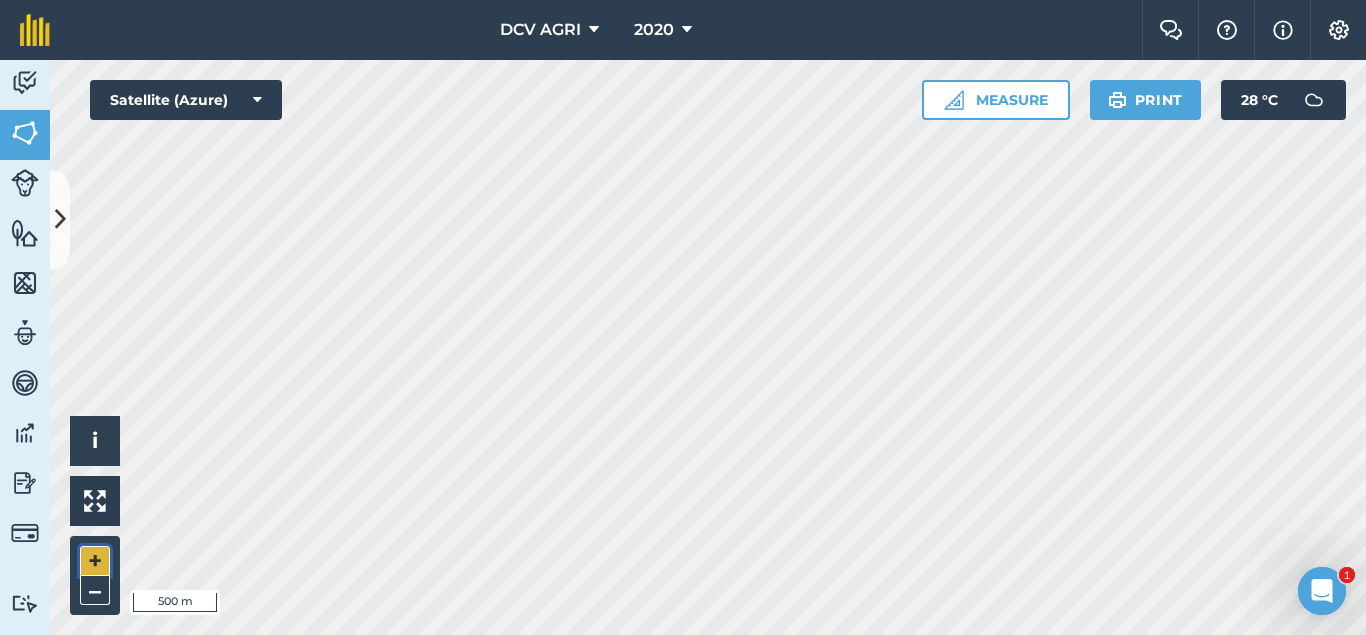 click on "+" at bounding box center [95, 561] 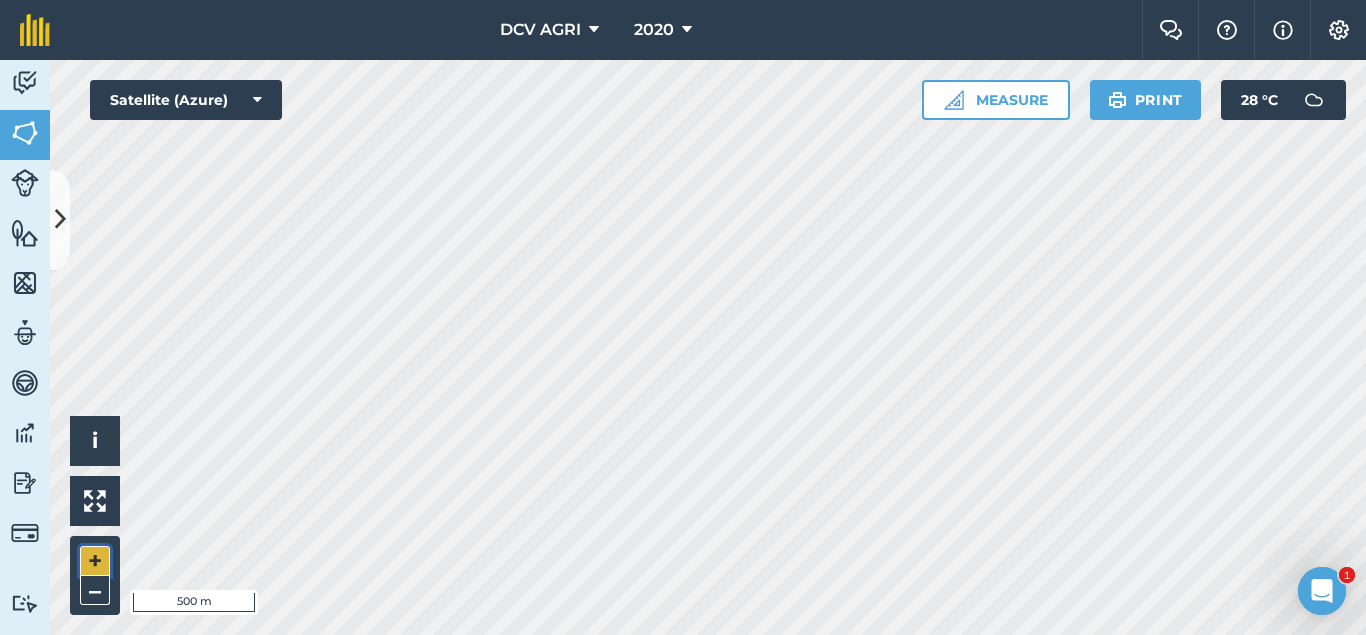 click on "+" at bounding box center (95, 561) 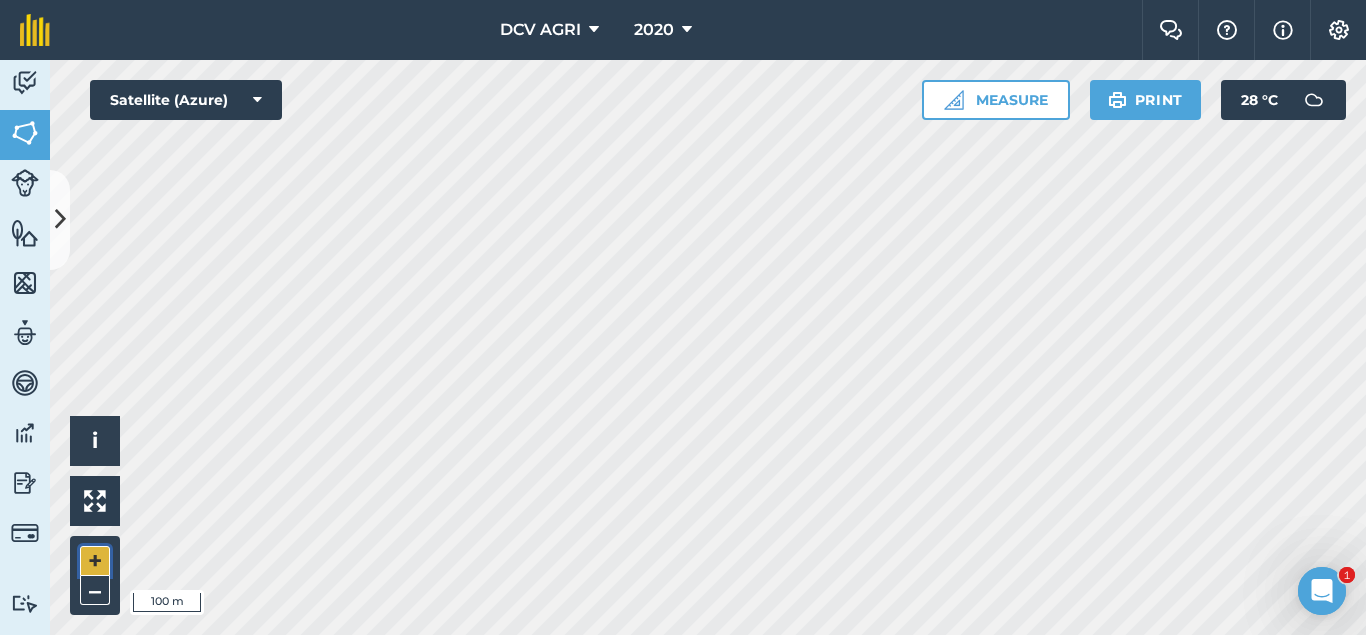 click on "+" at bounding box center (95, 561) 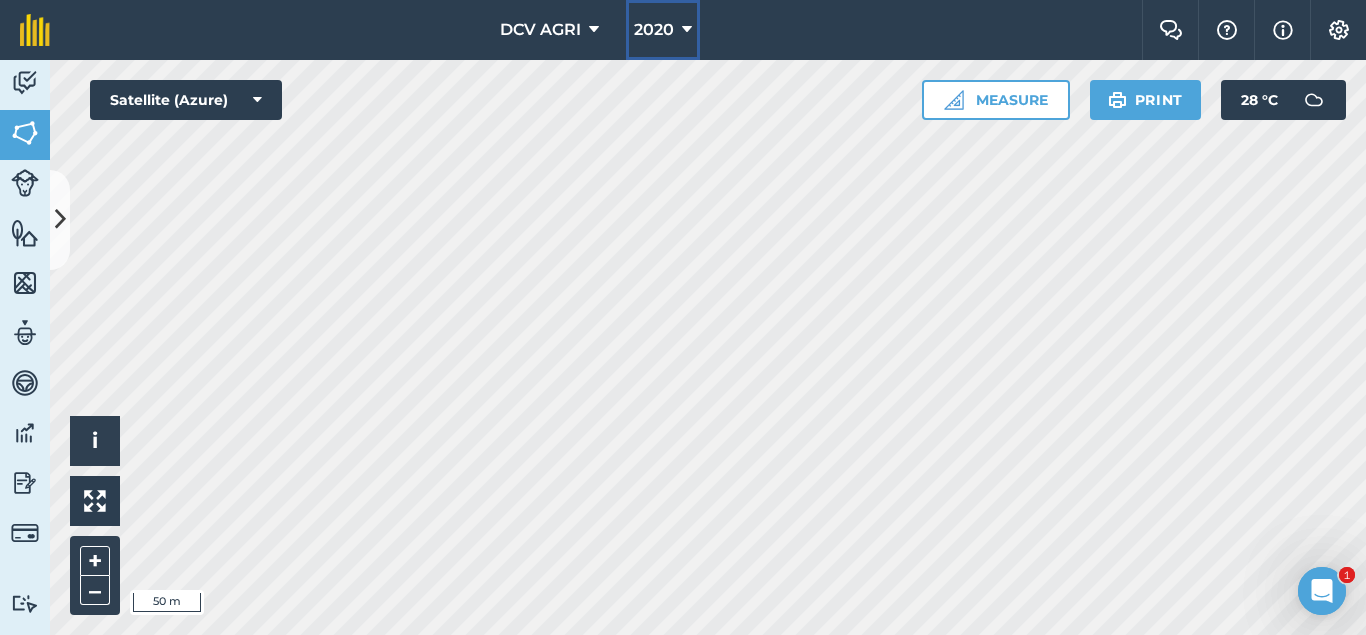 click on "2020" at bounding box center [663, 30] 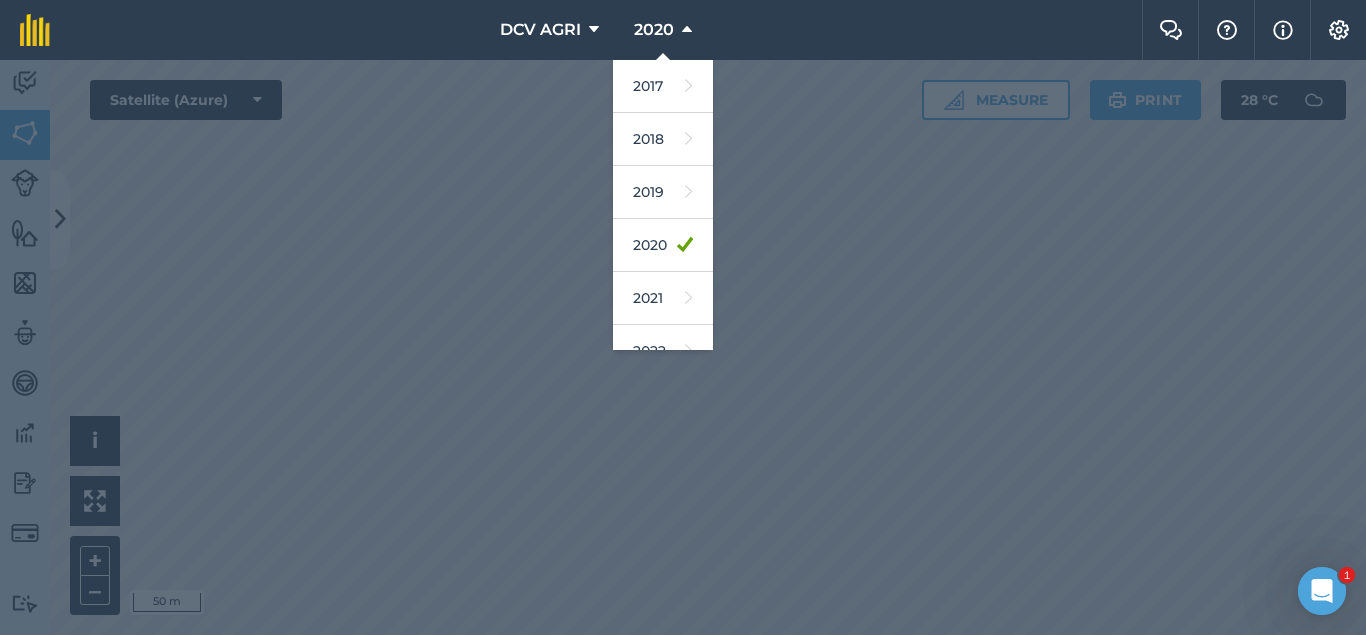click at bounding box center (683, 347) 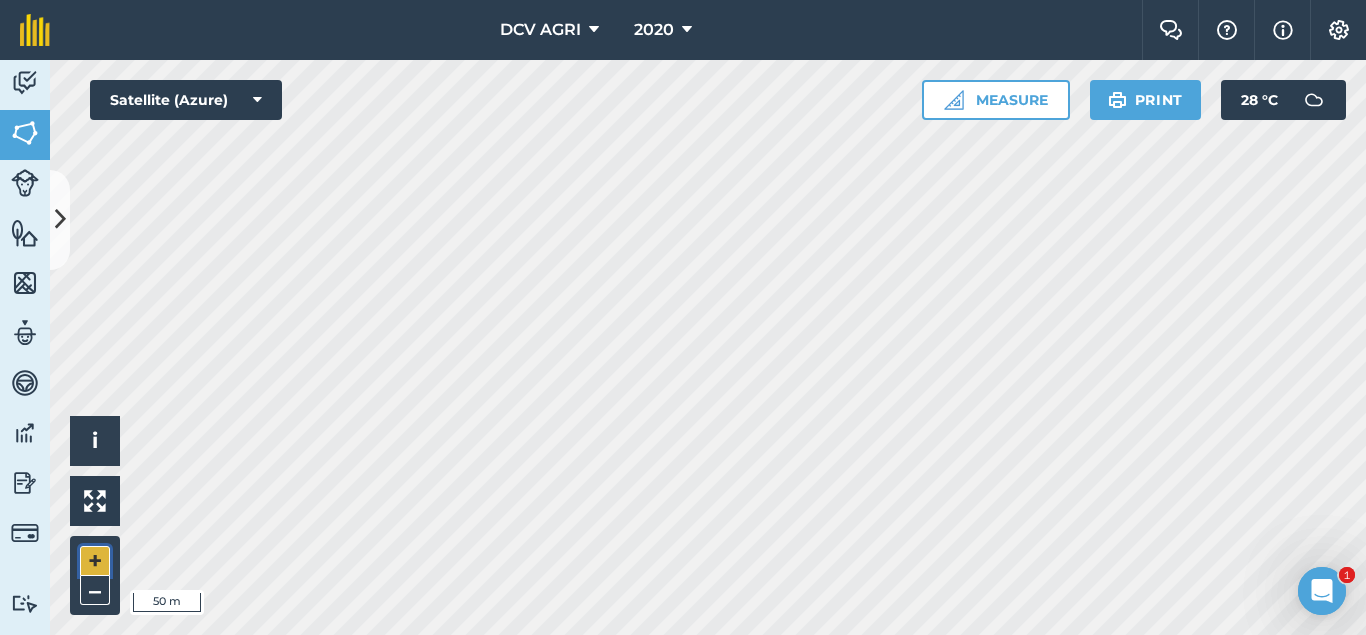 click on "+" at bounding box center (95, 561) 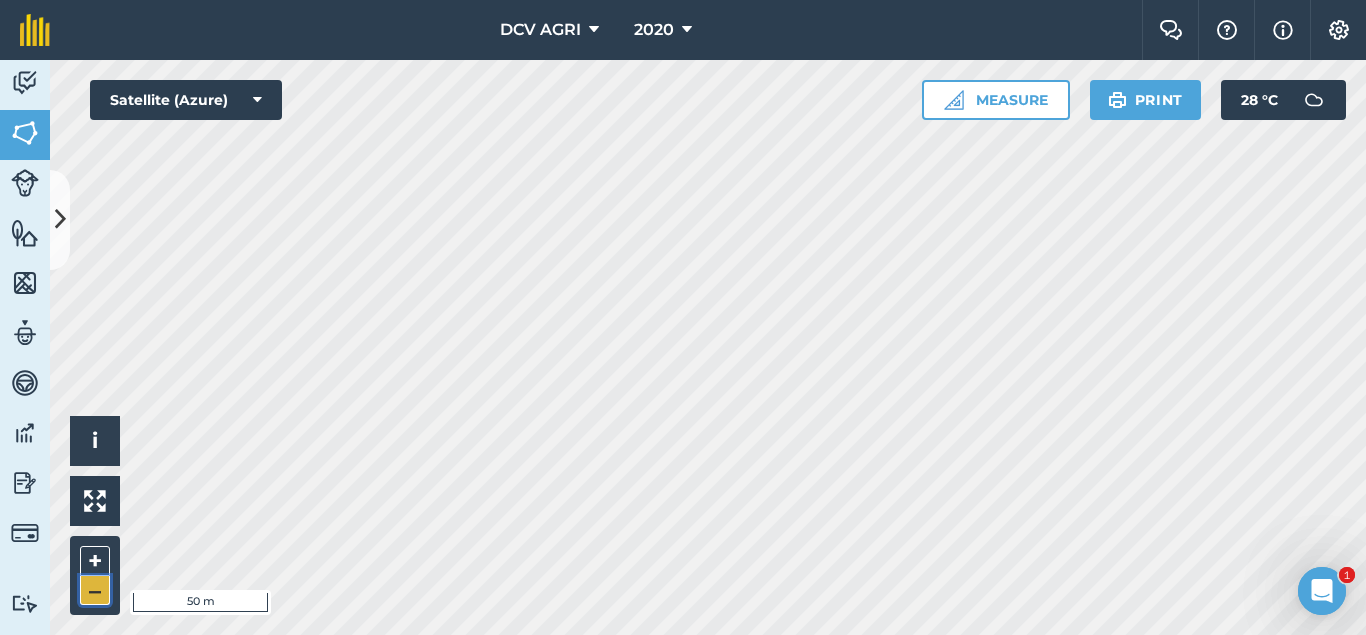 click on "–" at bounding box center (95, 590) 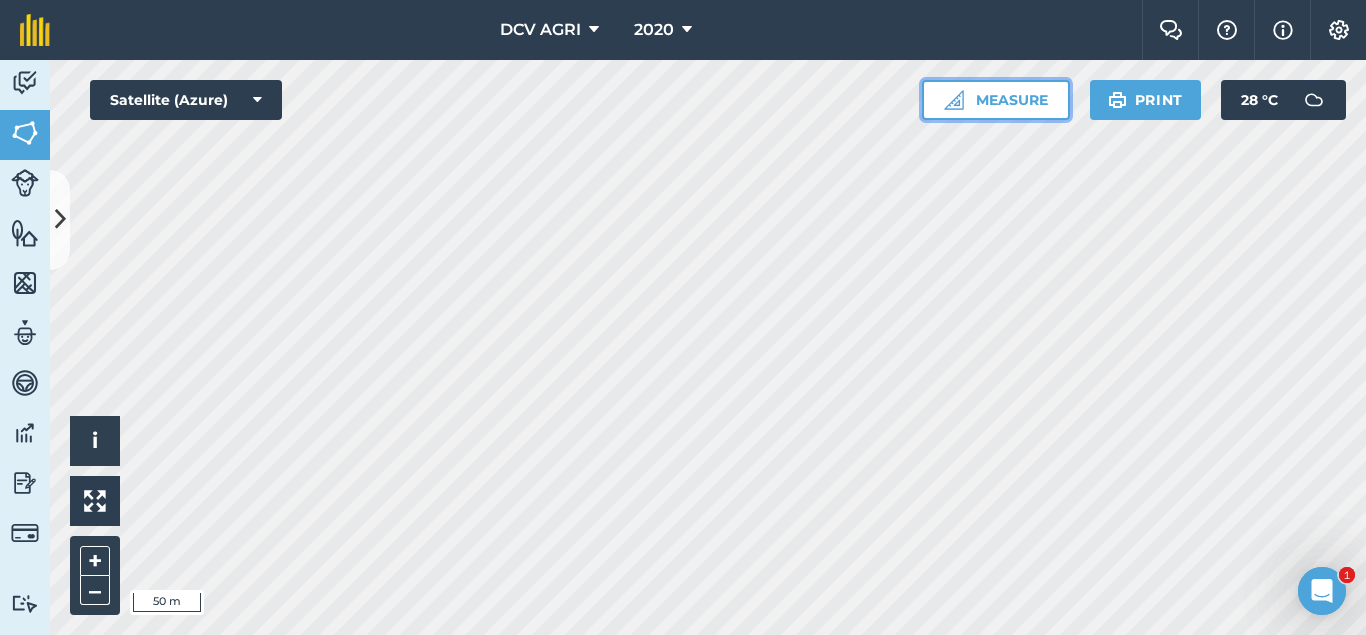 click on "Measure" at bounding box center (996, 100) 